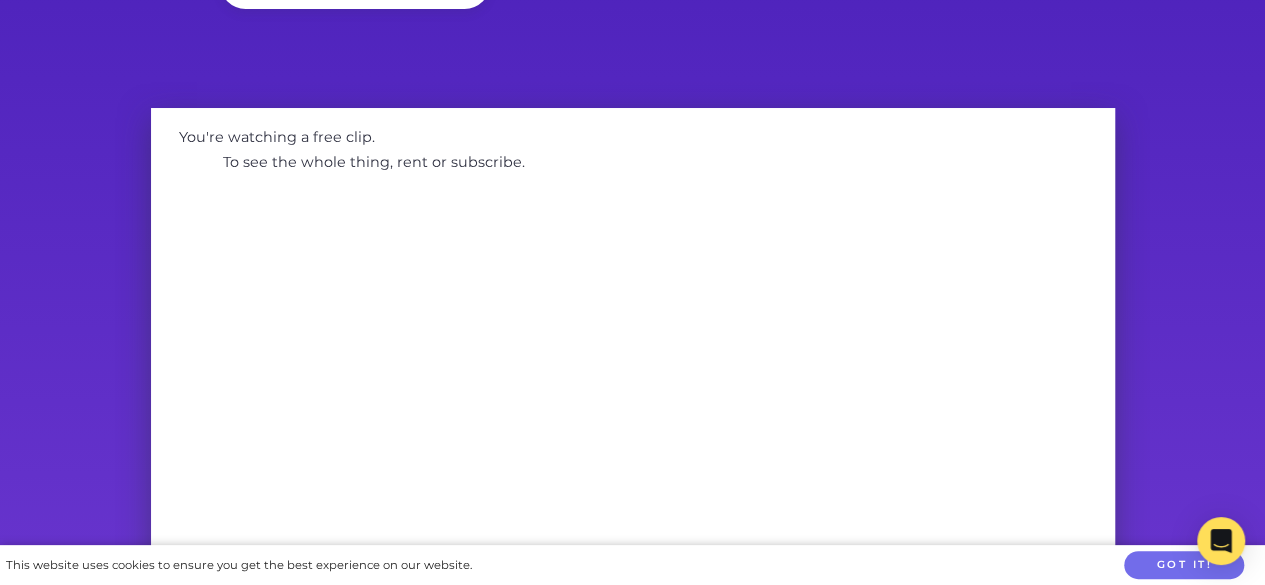scroll, scrollTop: 0, scrollLeft: 0, axis: both 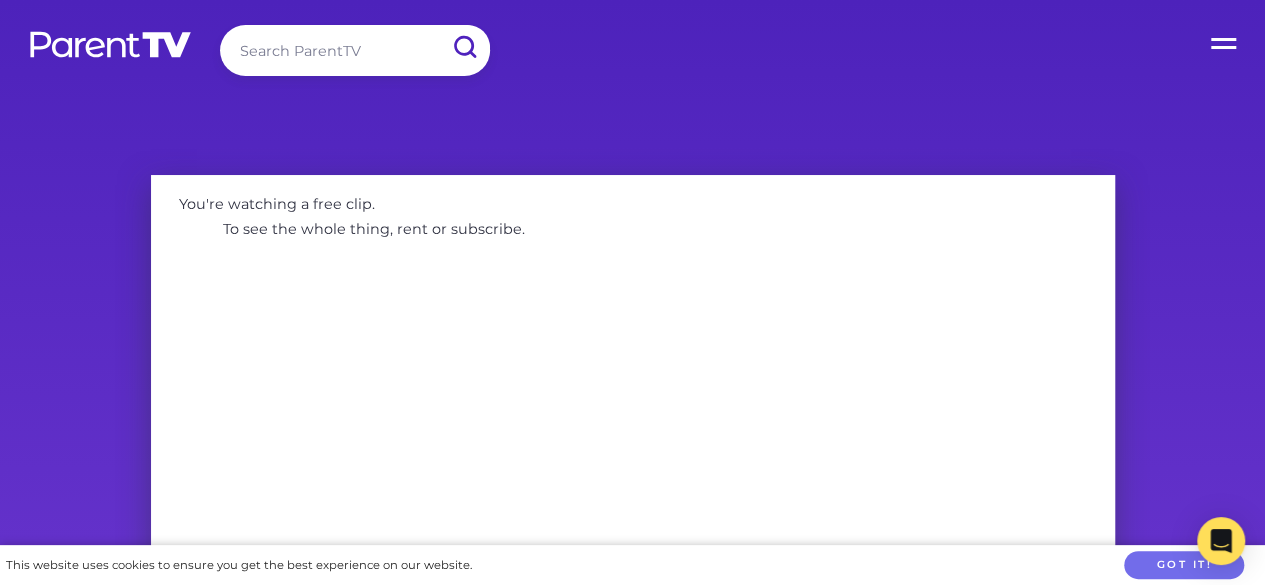 click on "Open Menu" at bounding box center [1225, 40] 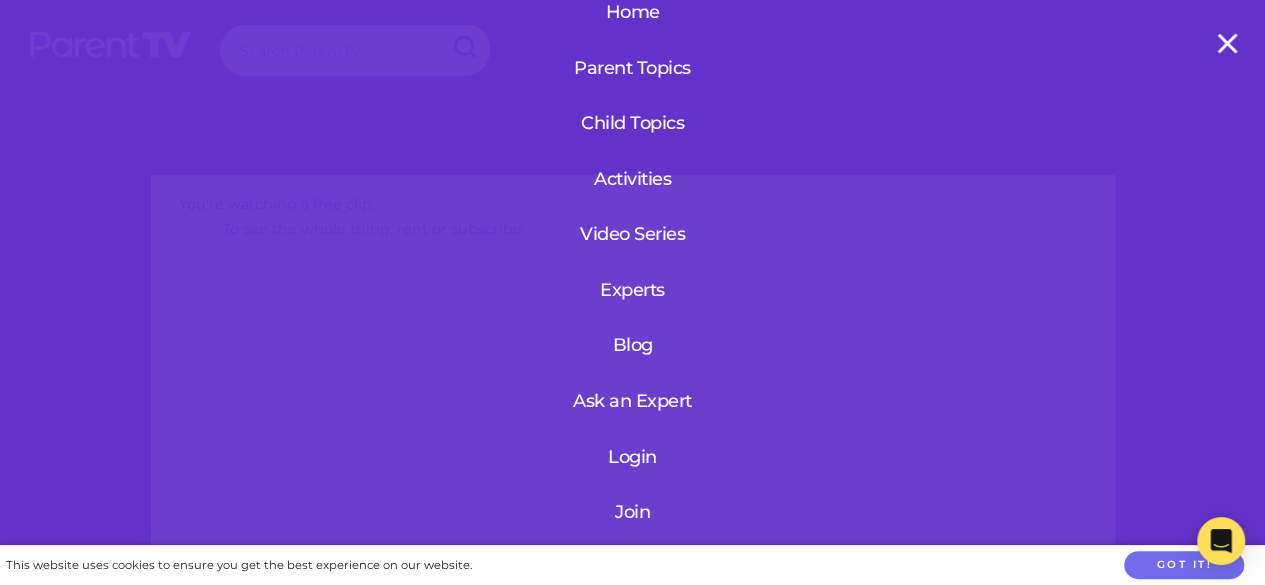 scroll, scrollTop: 207, scrollLeft: 0, axis: vertical 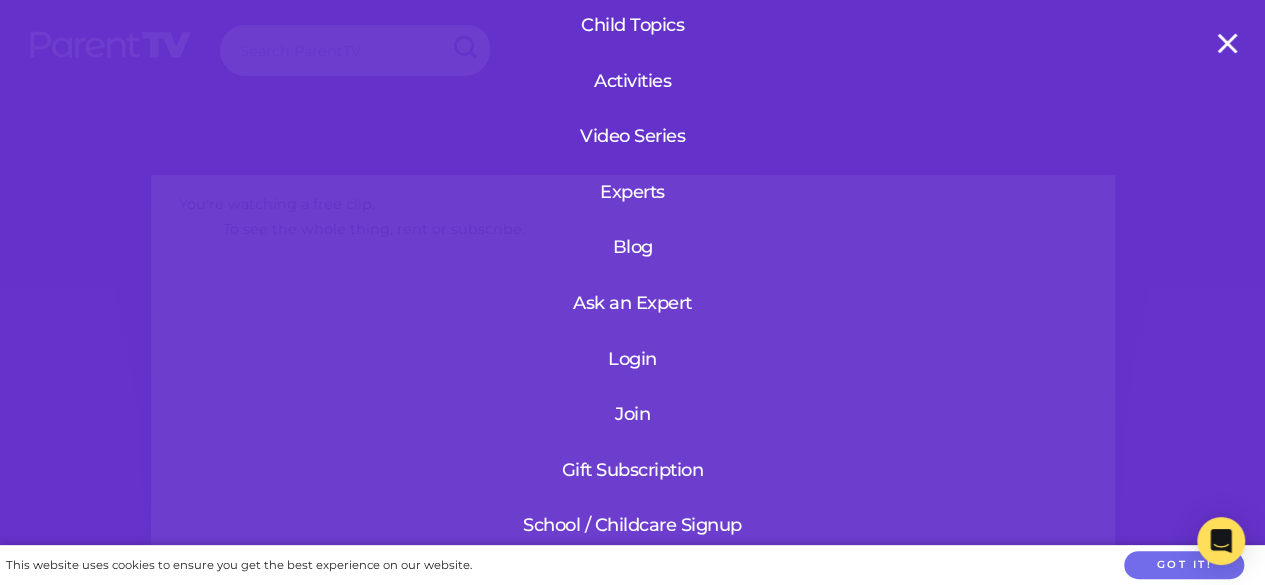 click on "Login" at bounding box center (632, 359) 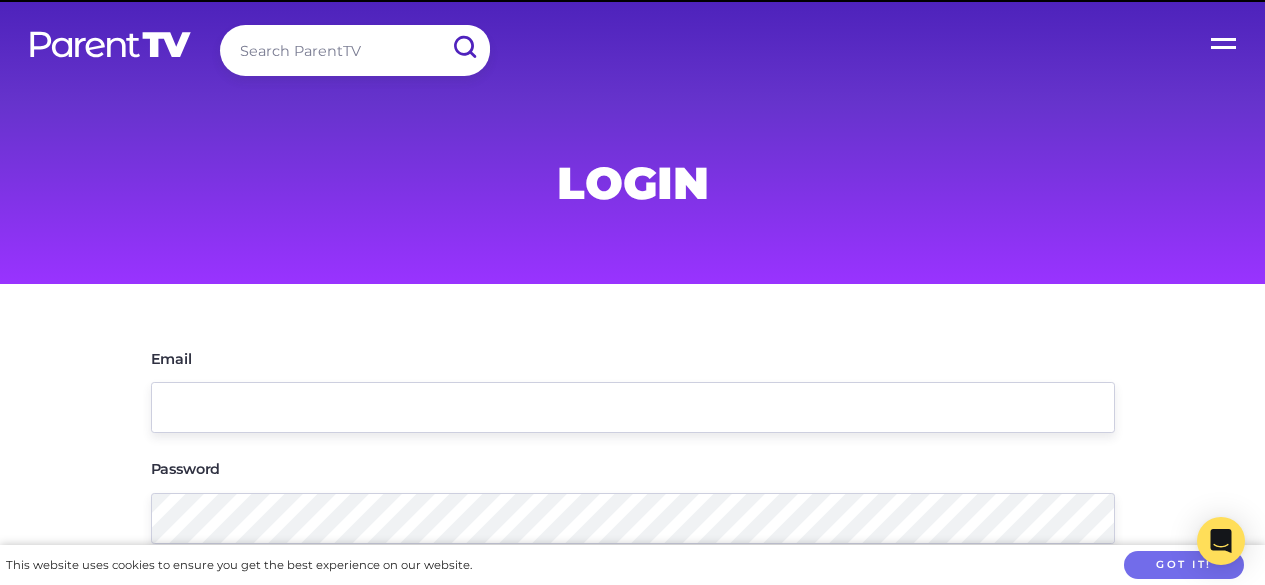 scroll, scrollTop: 0, scrollLeft: 0, axis: both 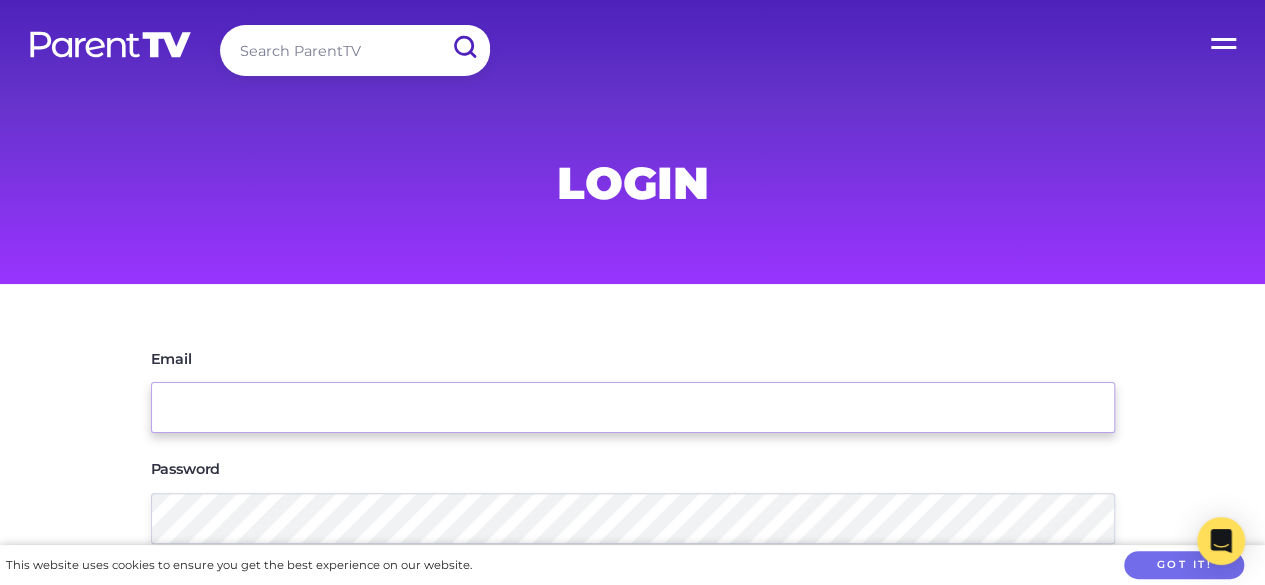 click on "Email" at bounding box center [633, 407] 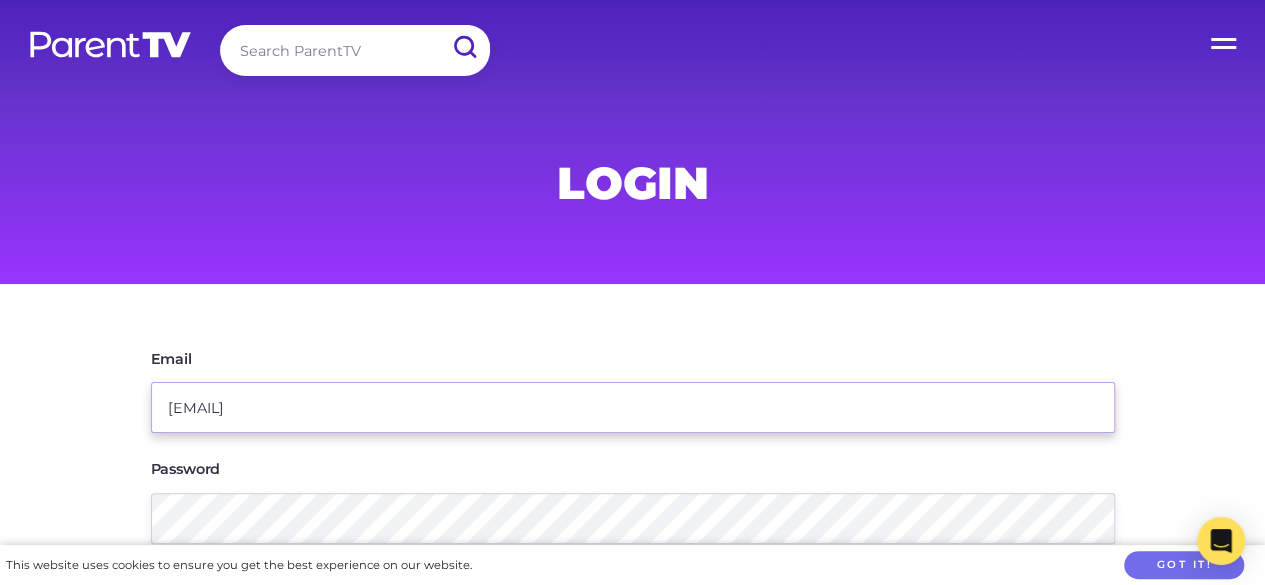drag, startPoint x: 364, startPoint y: 407, endPoint x: 216, endPoint y: 406, distance: 148.00337 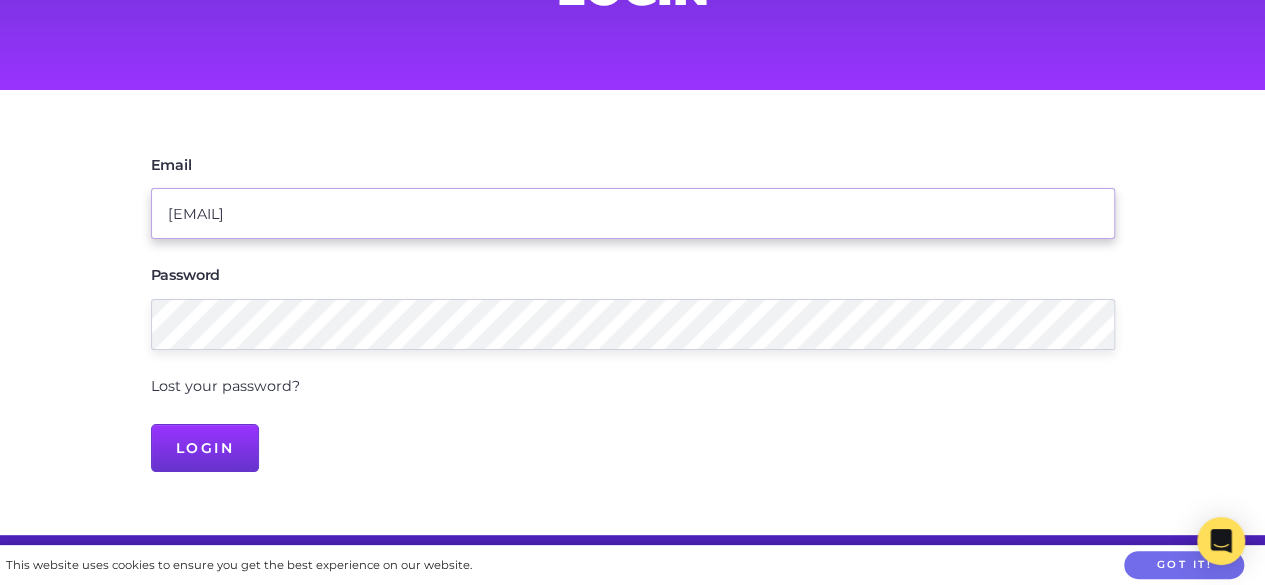 scroll, scrollTop: 200, scrollLeft: 0, axis: vertical 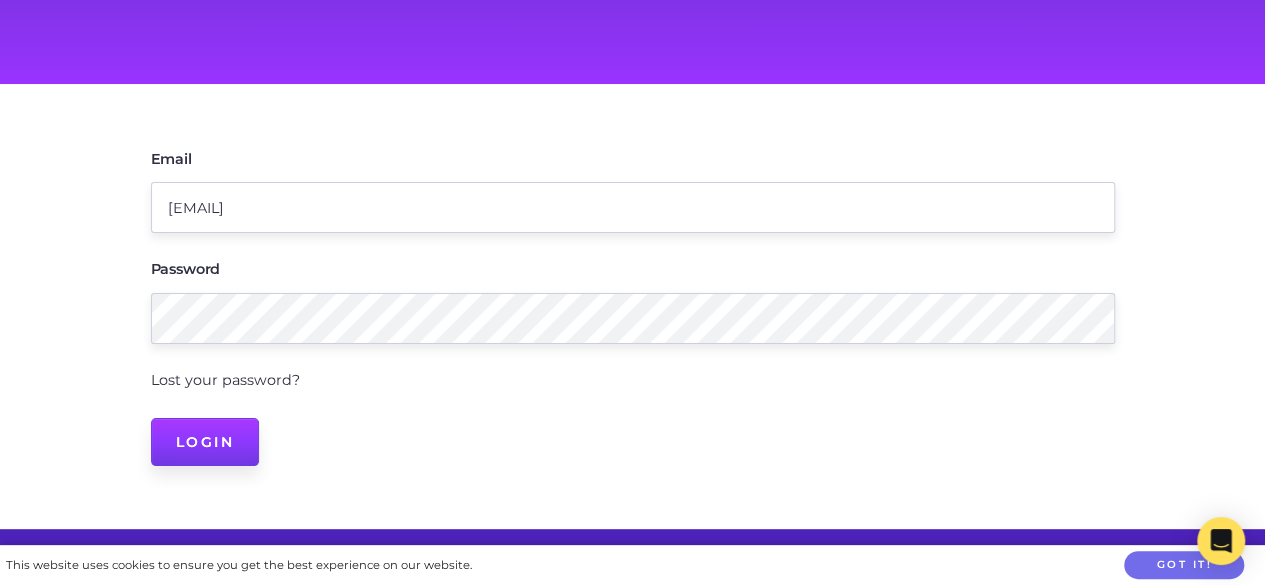 click on "Login" at bounding box center [205, 442] 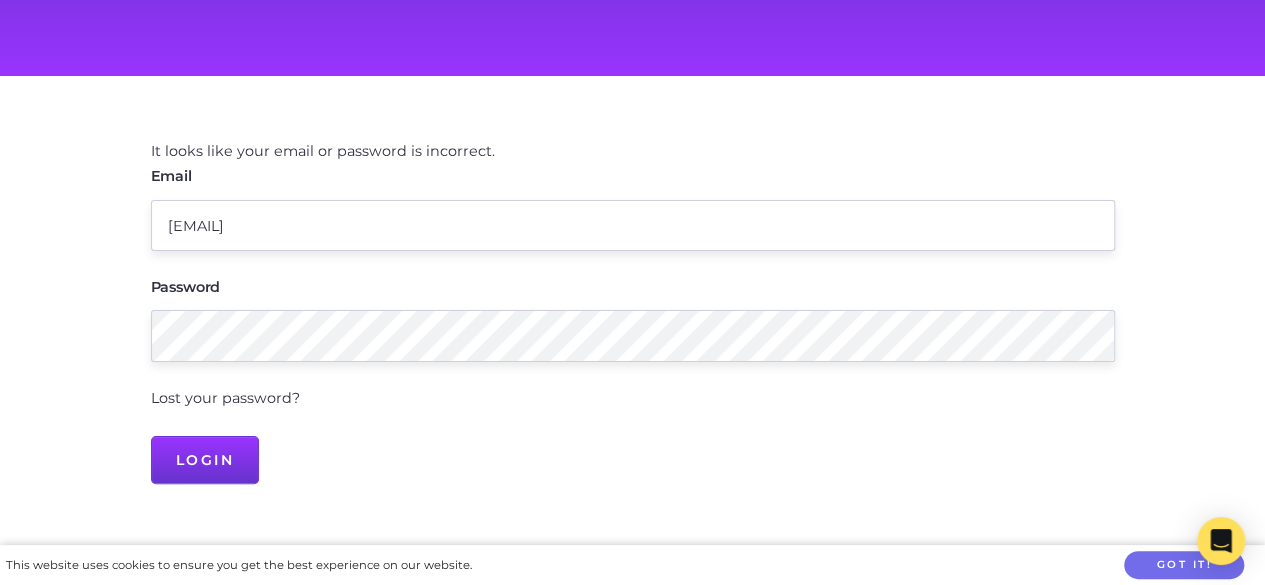 scroll, scrollTop: 200, scrollLeft: 0, axis: vertical 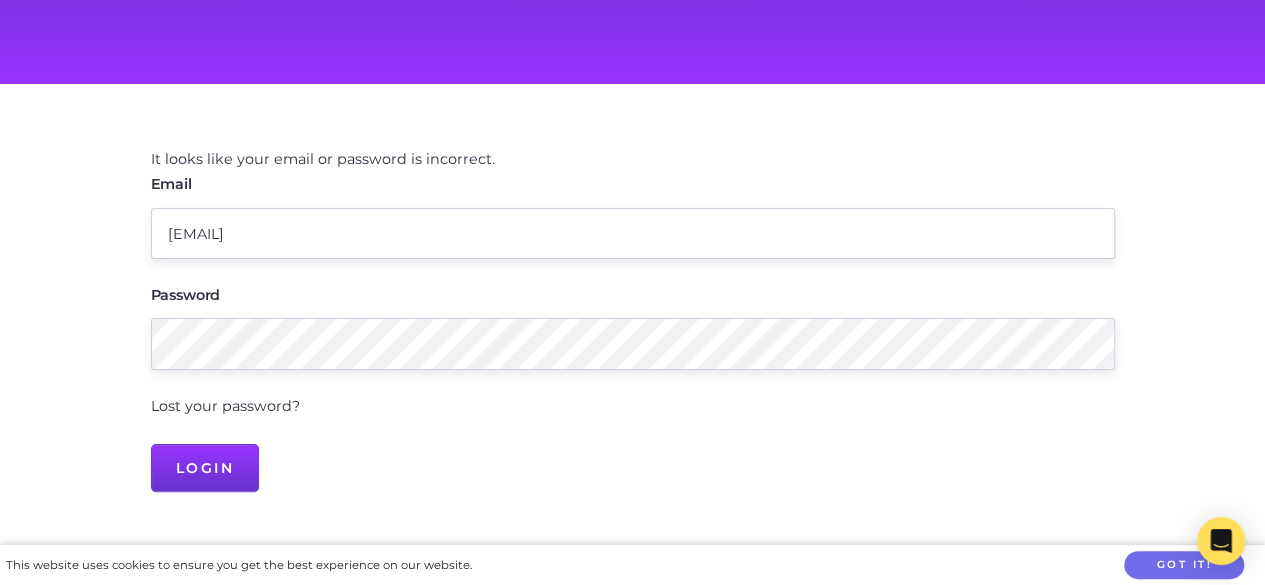 click on "Lost your password?" at bounding box center (225, 406) 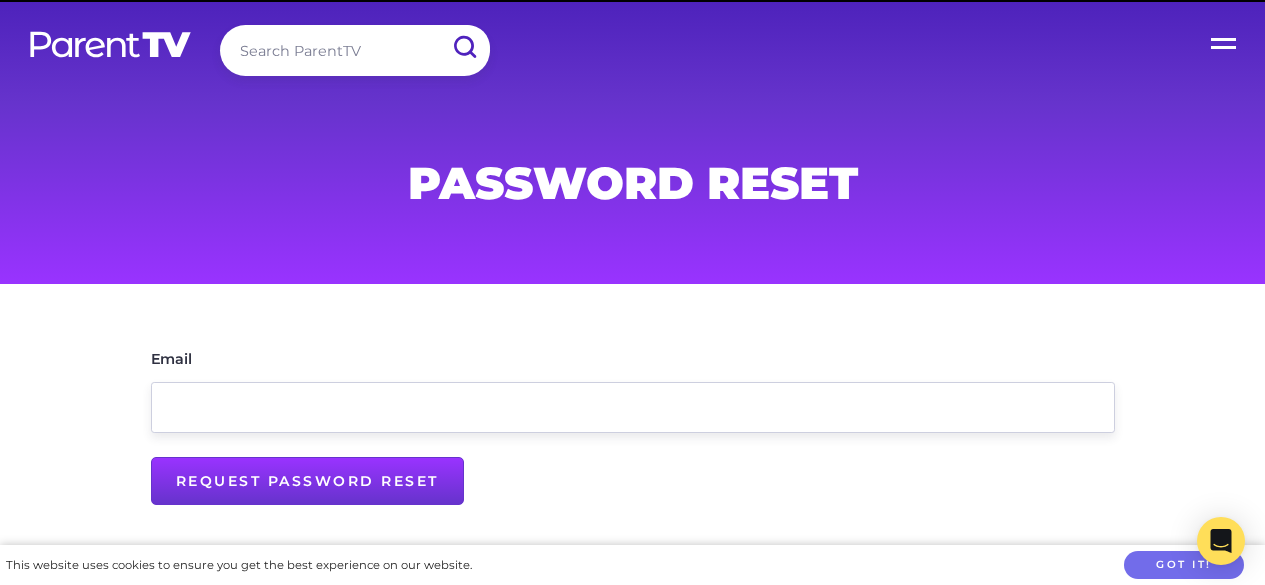scroll, scrollTop: 0, scrollLeft: 0, axis: both 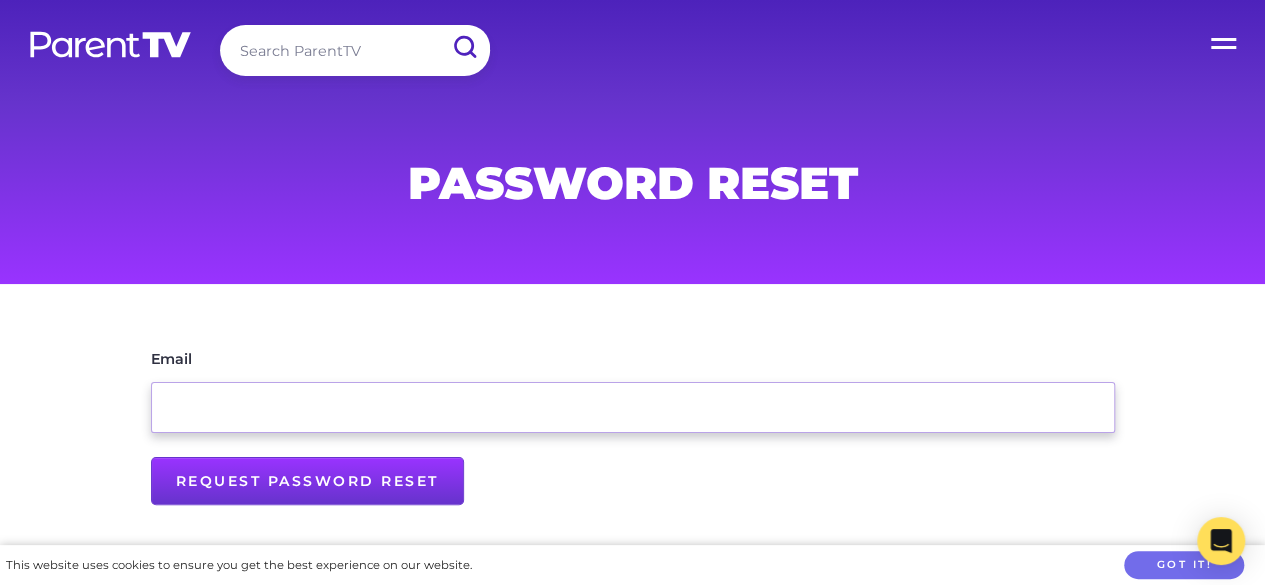 click on "Email" at bounding box center (633, 407) 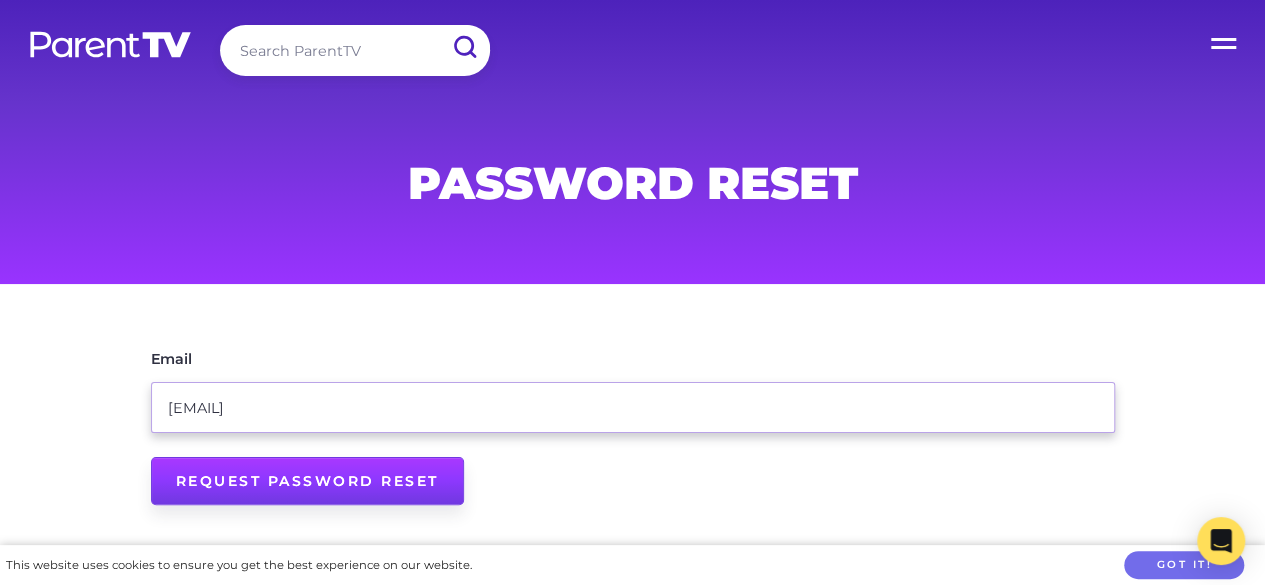 type on "[EMAIL]" 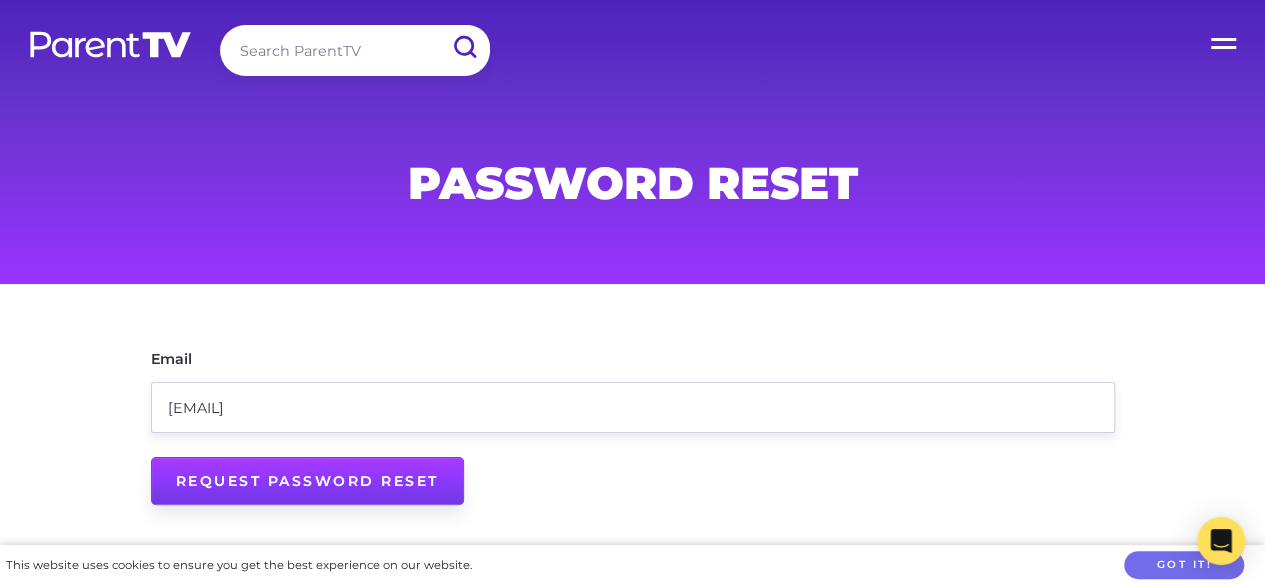 click on "Request Password Reset" at bounding box center (307, 481) 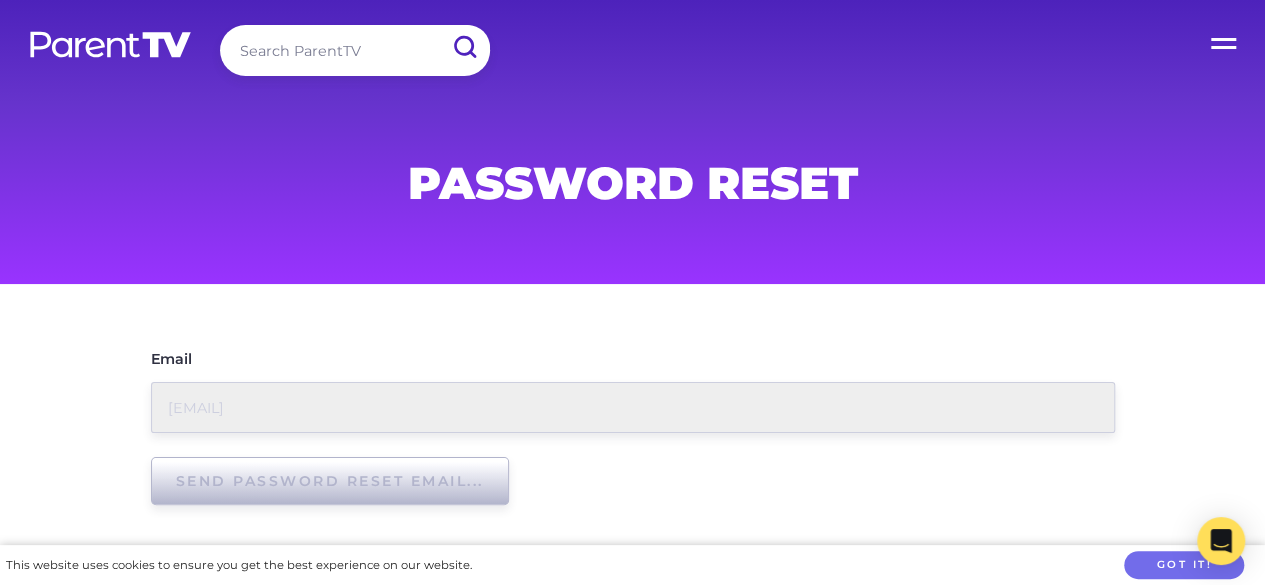 type on "Request Password Reset" 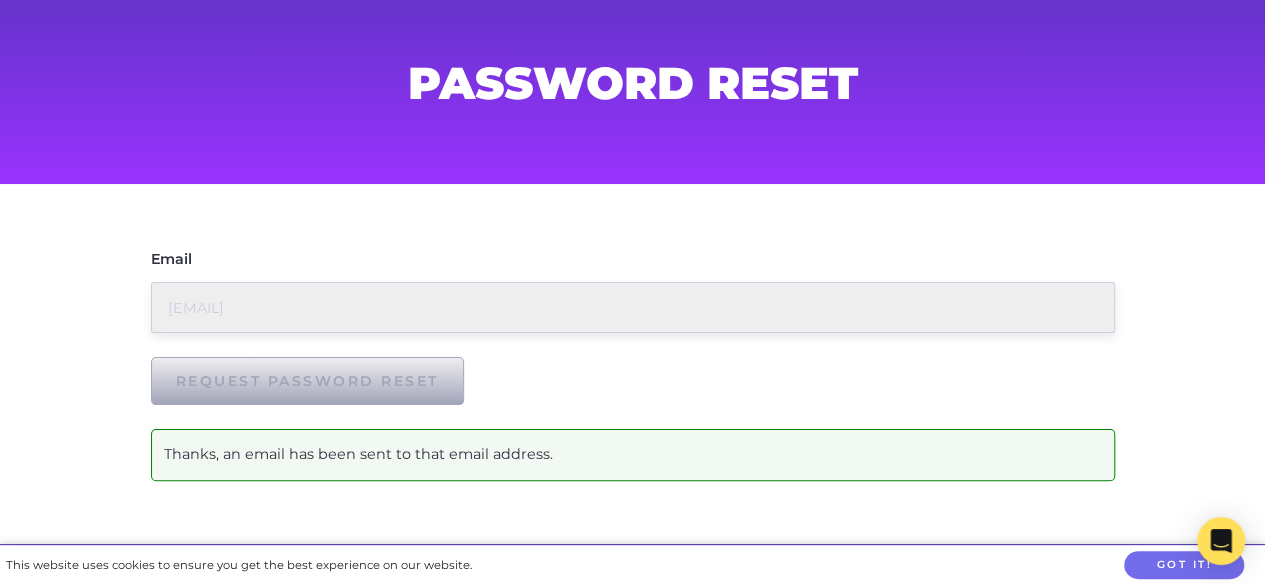 scroll, scrollTop: 200, scrollLeft: 0, axis: vertical 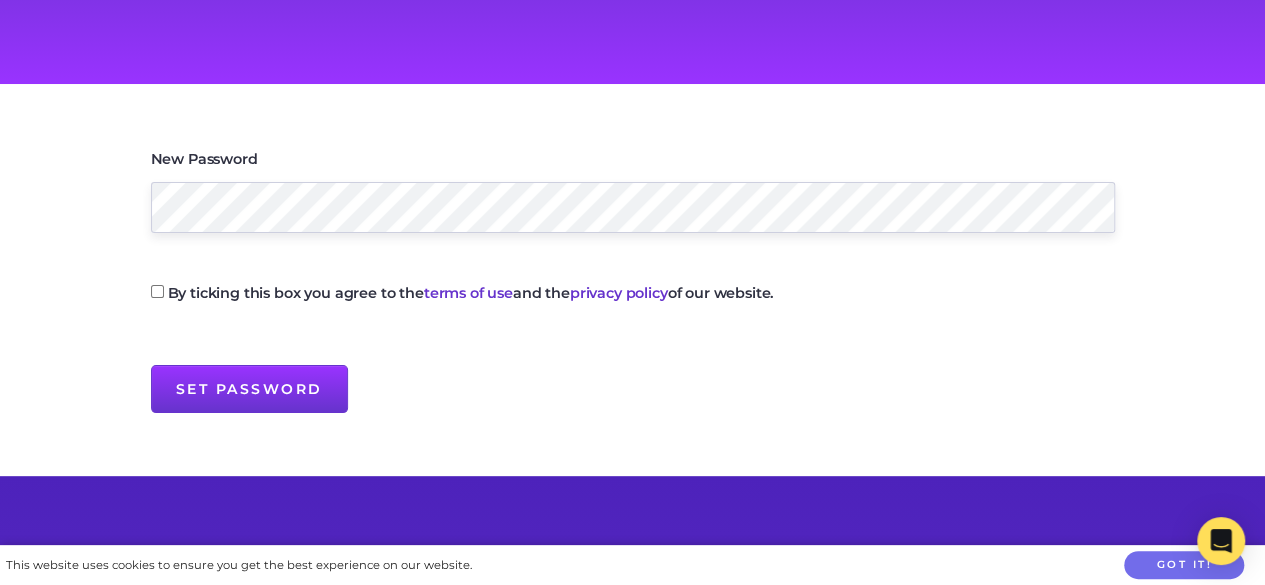 click on "By ticking this box you agree to the terms of use
and the privacy policy of our website." at bounding box center [157, 291] 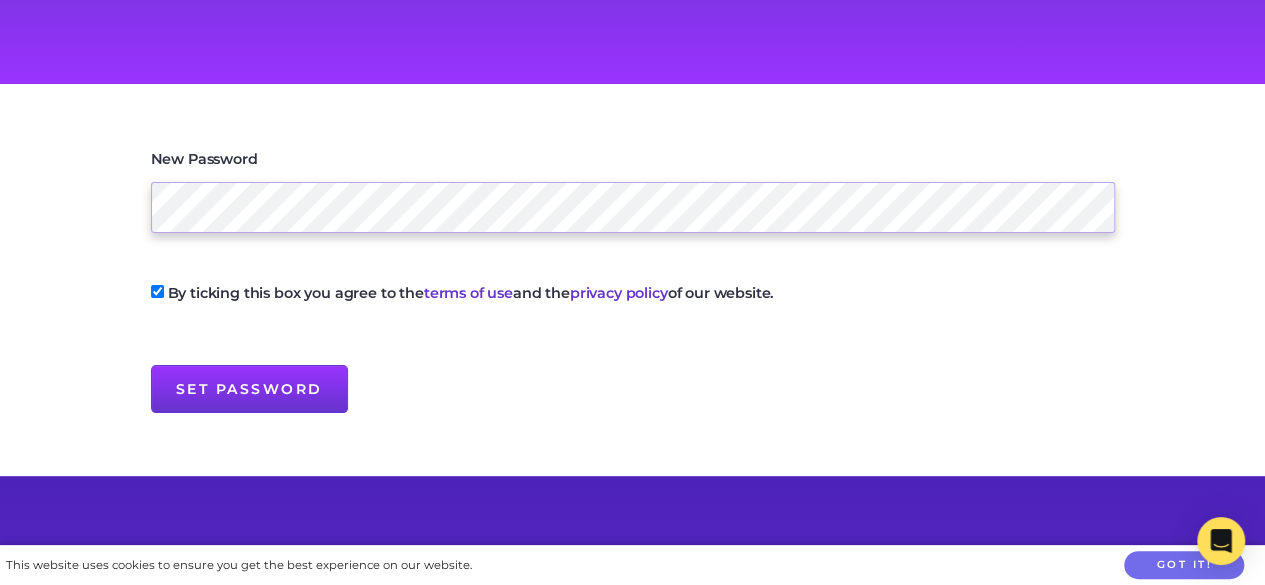 click on "New Password            By ticking this box you agree to the terms of use
and the privacy policy of our website.
Set Password" at bounding box center [633, 280] 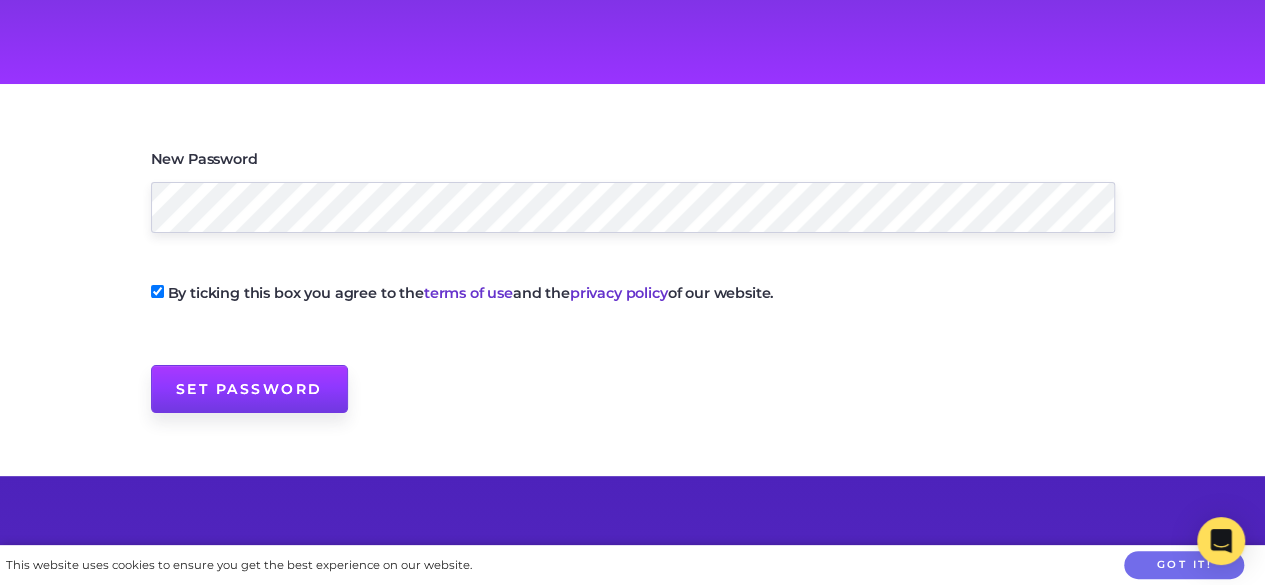 click on "Set Password" at bounding box center [249, 389] 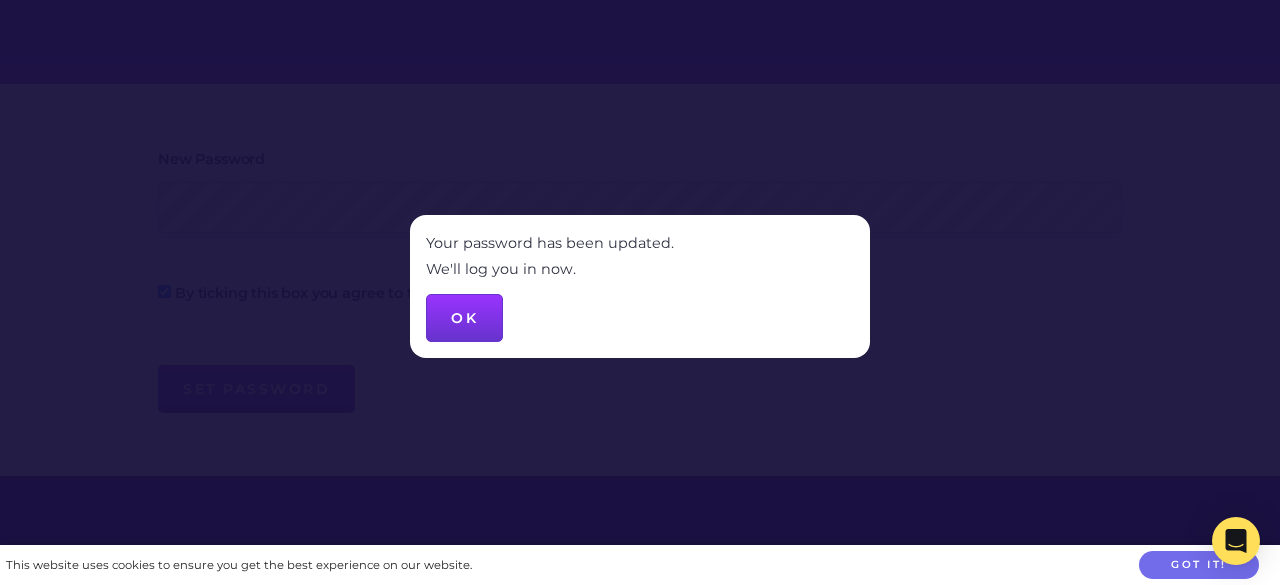 click on "OK" at bounding box center [464, 318] 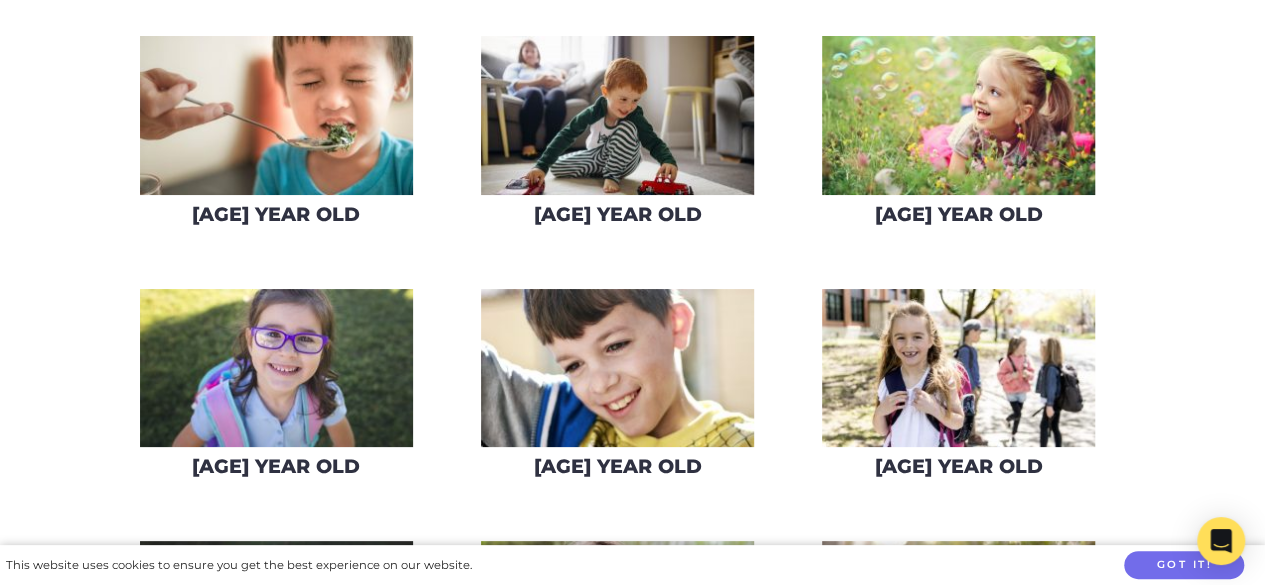 scroll, scrollTop: 700, scrollLeft: 0, axis: vertical 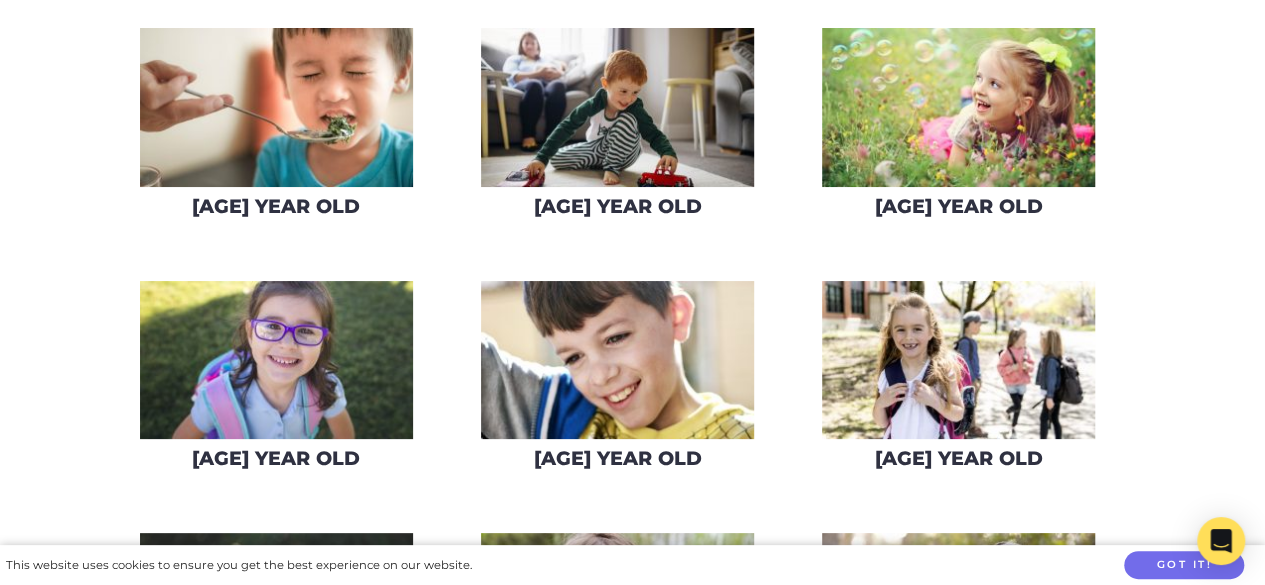 click at bounding box center [276, 360] 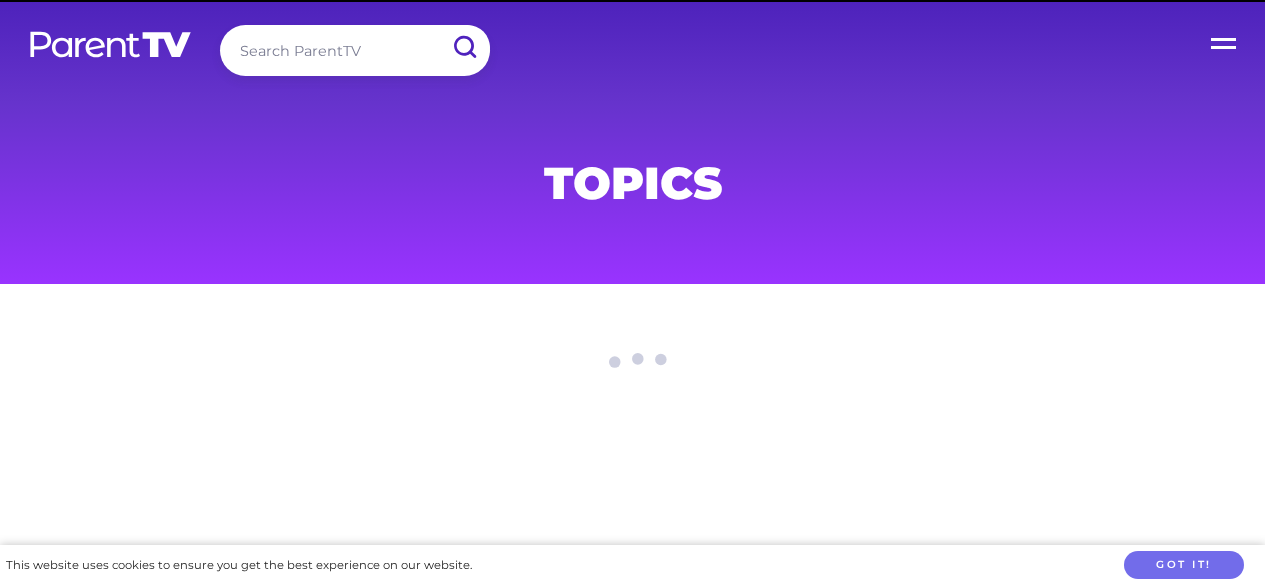scroll, scrollTop: 0, scrollLeft: 0, axis: both 